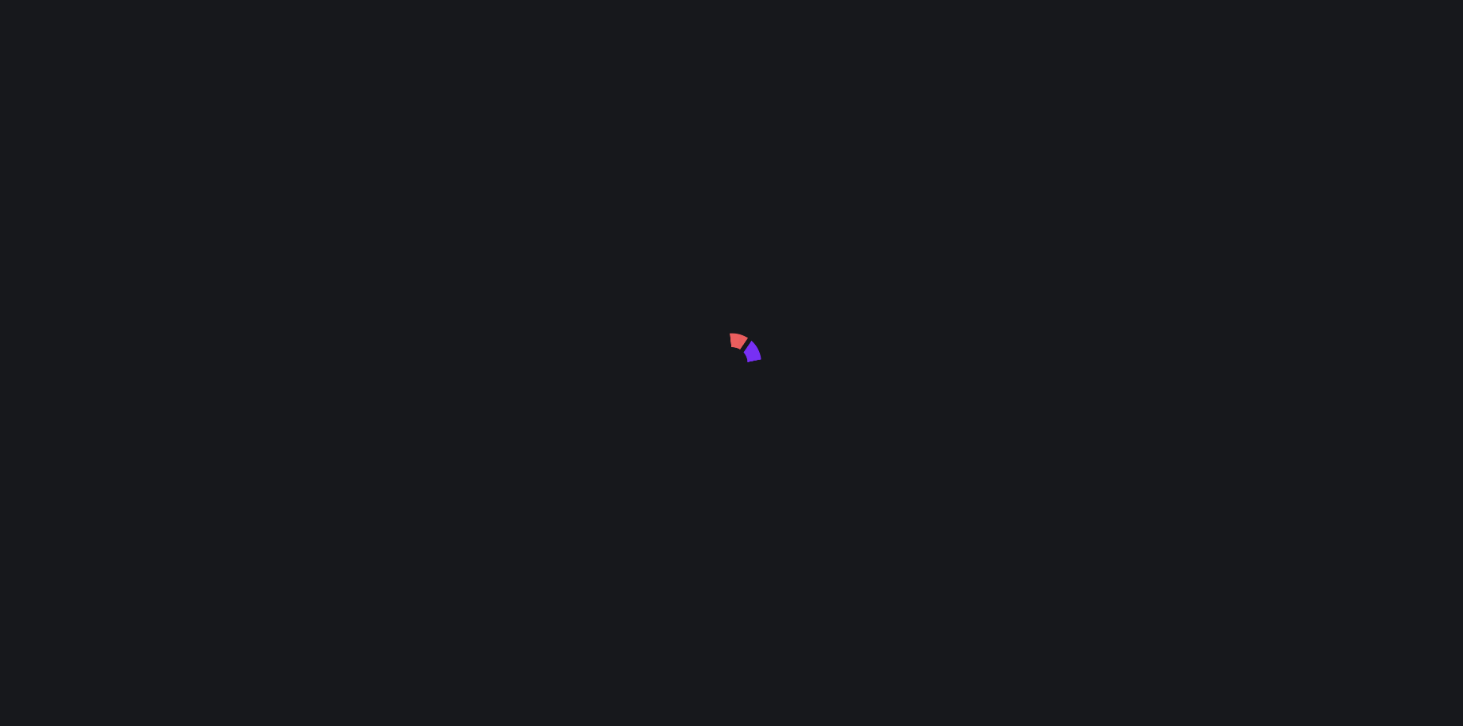 scroll, scrollTop: 0, scrollLeft: 0, axis: both 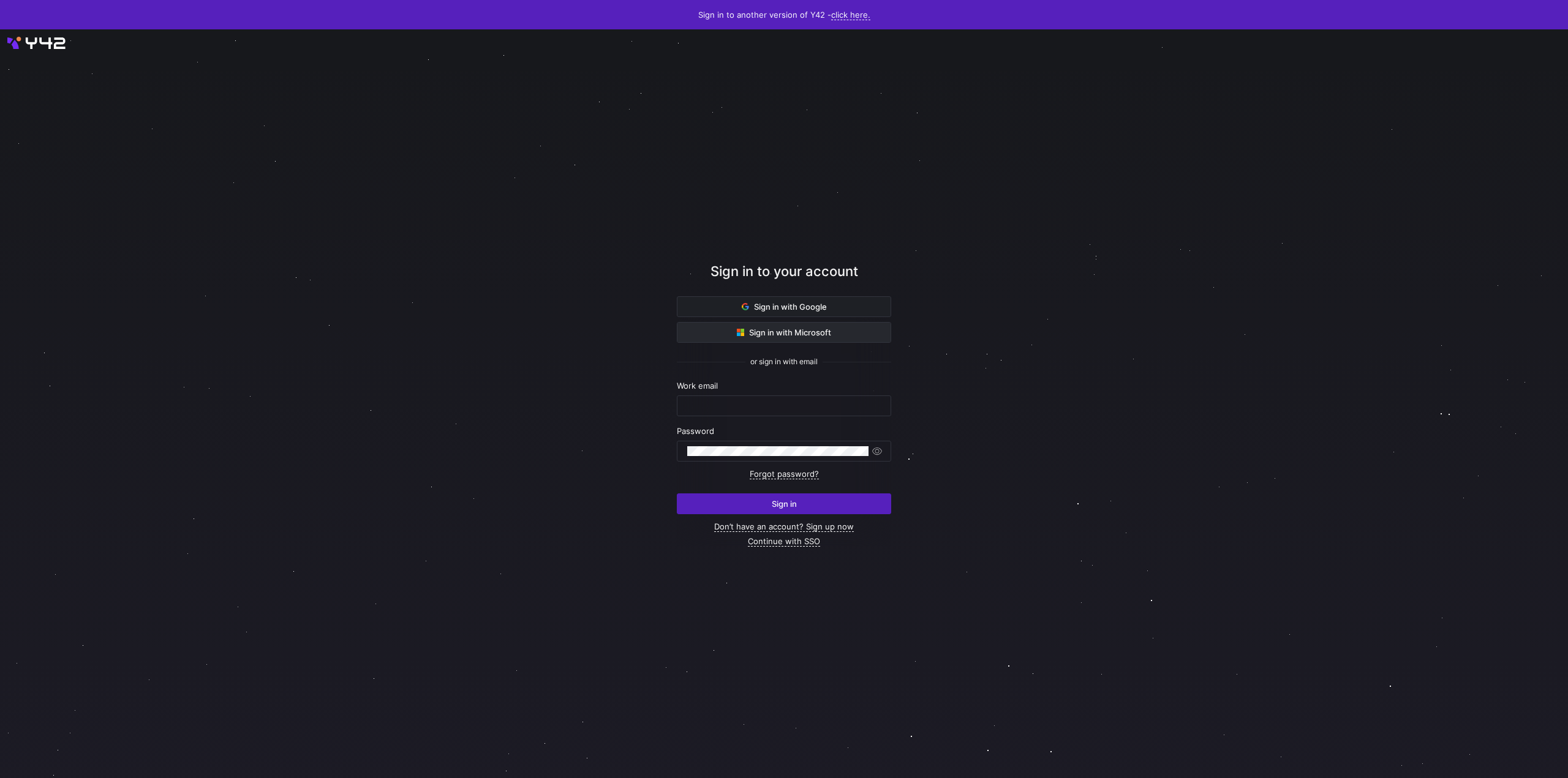 click 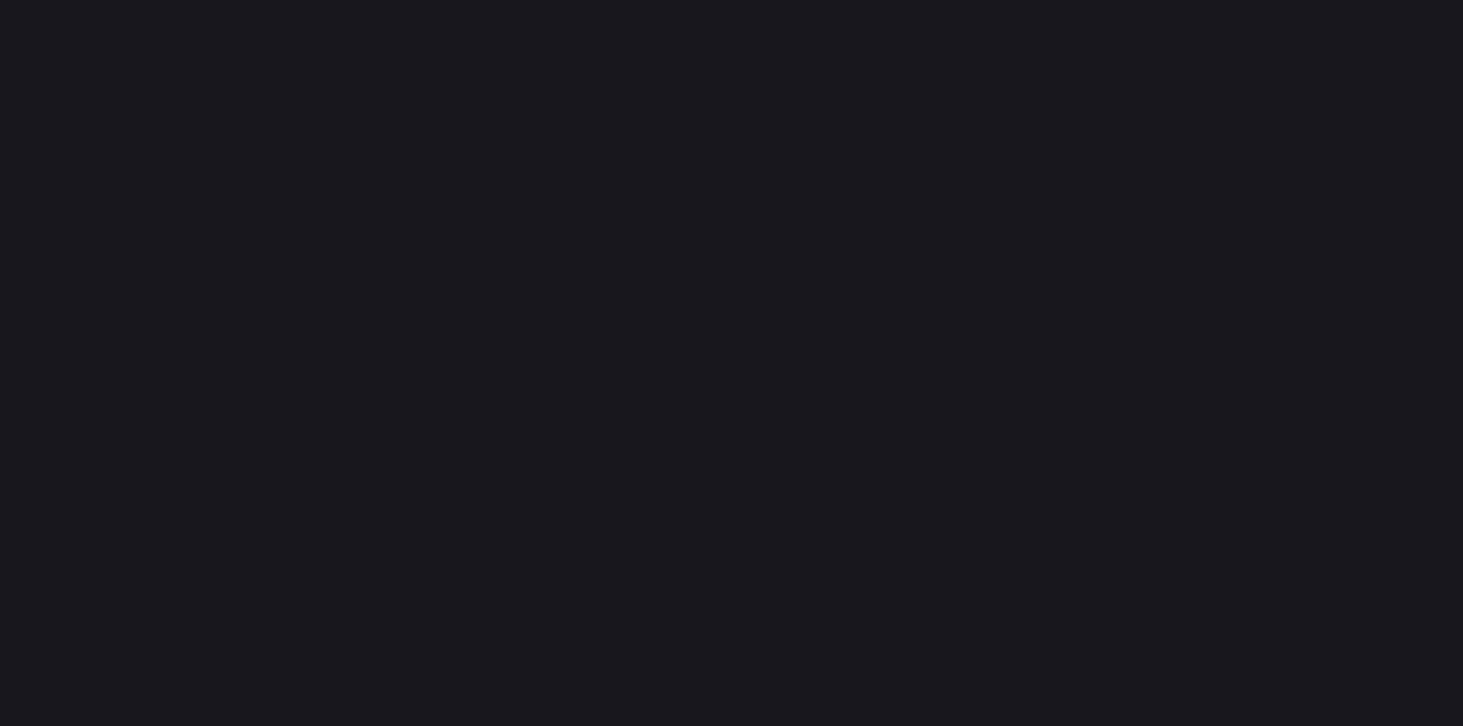scroll, scrollTop: 0, scrollLeft: 0, axis: both 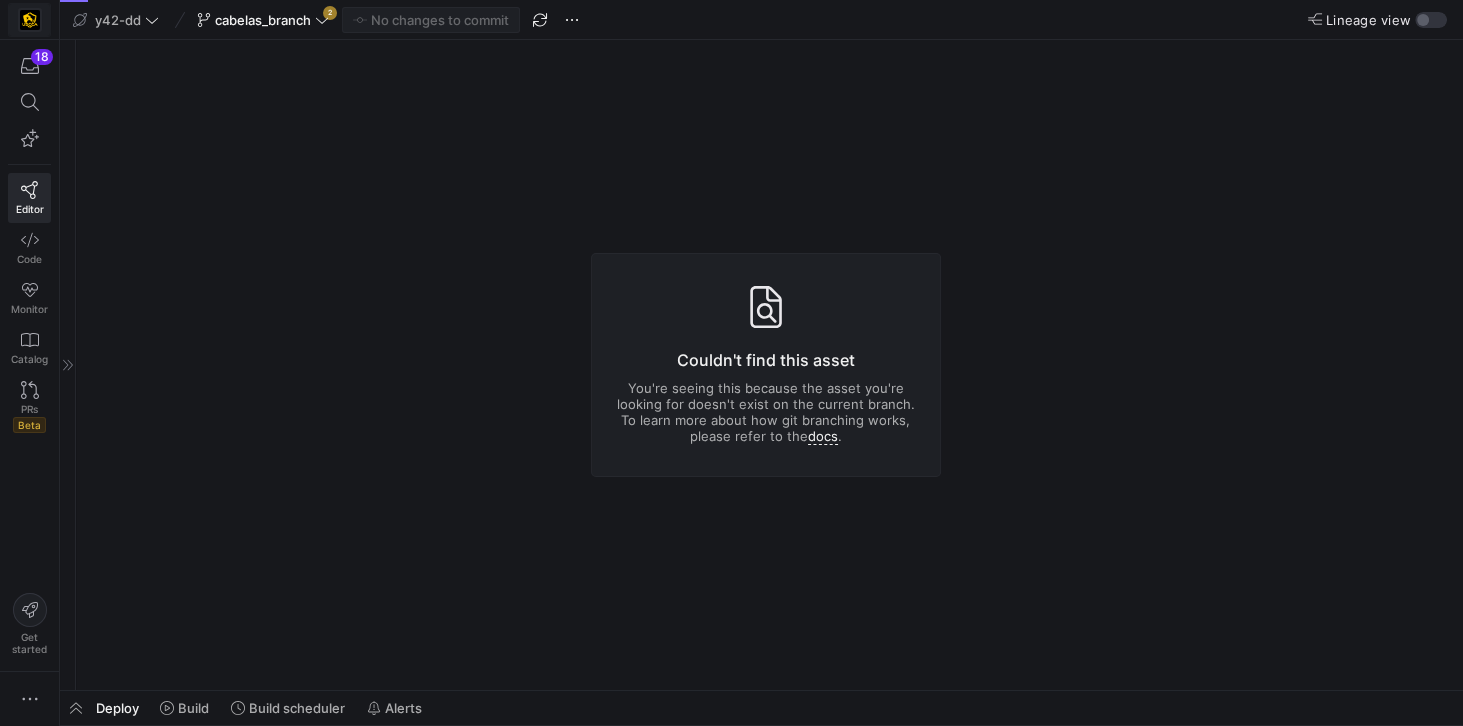 click 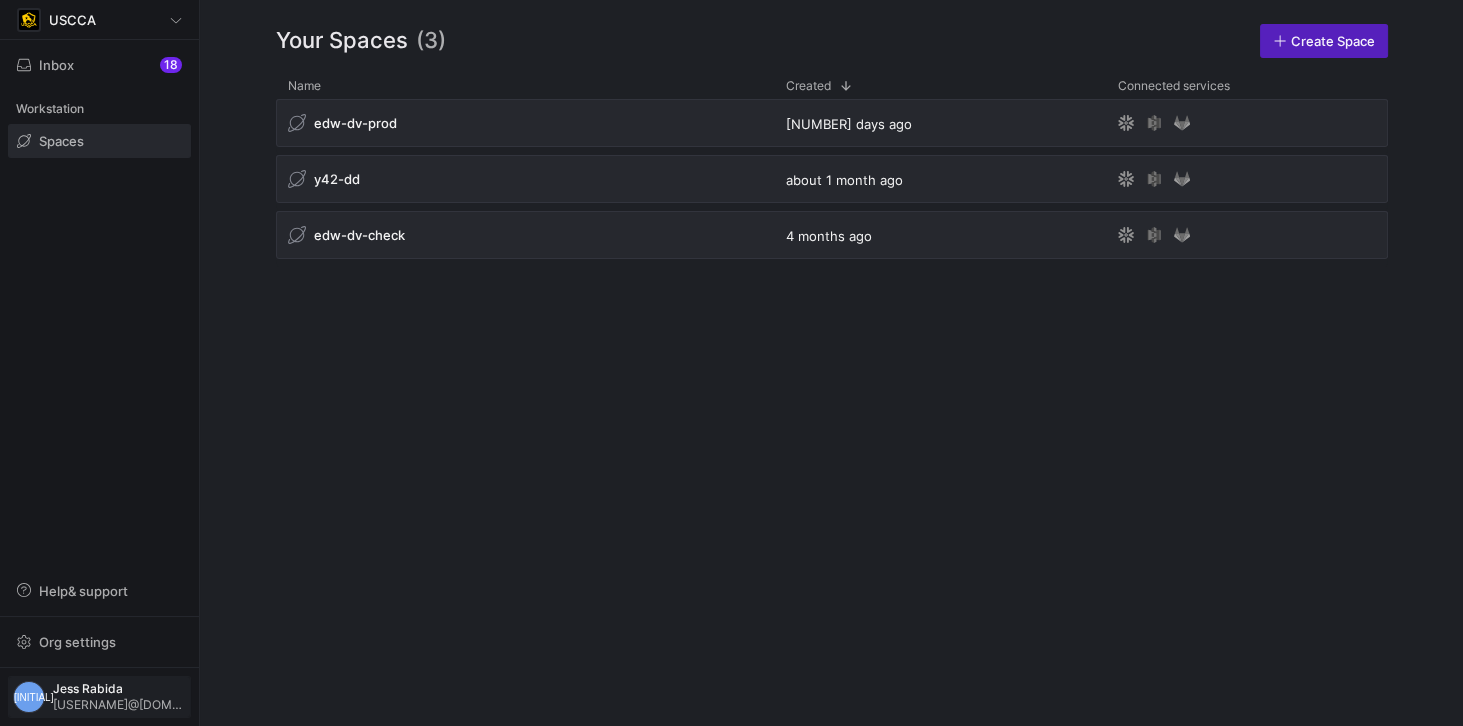 click on "jess.rabida@uscca.com" at bounding box center (119, 705) 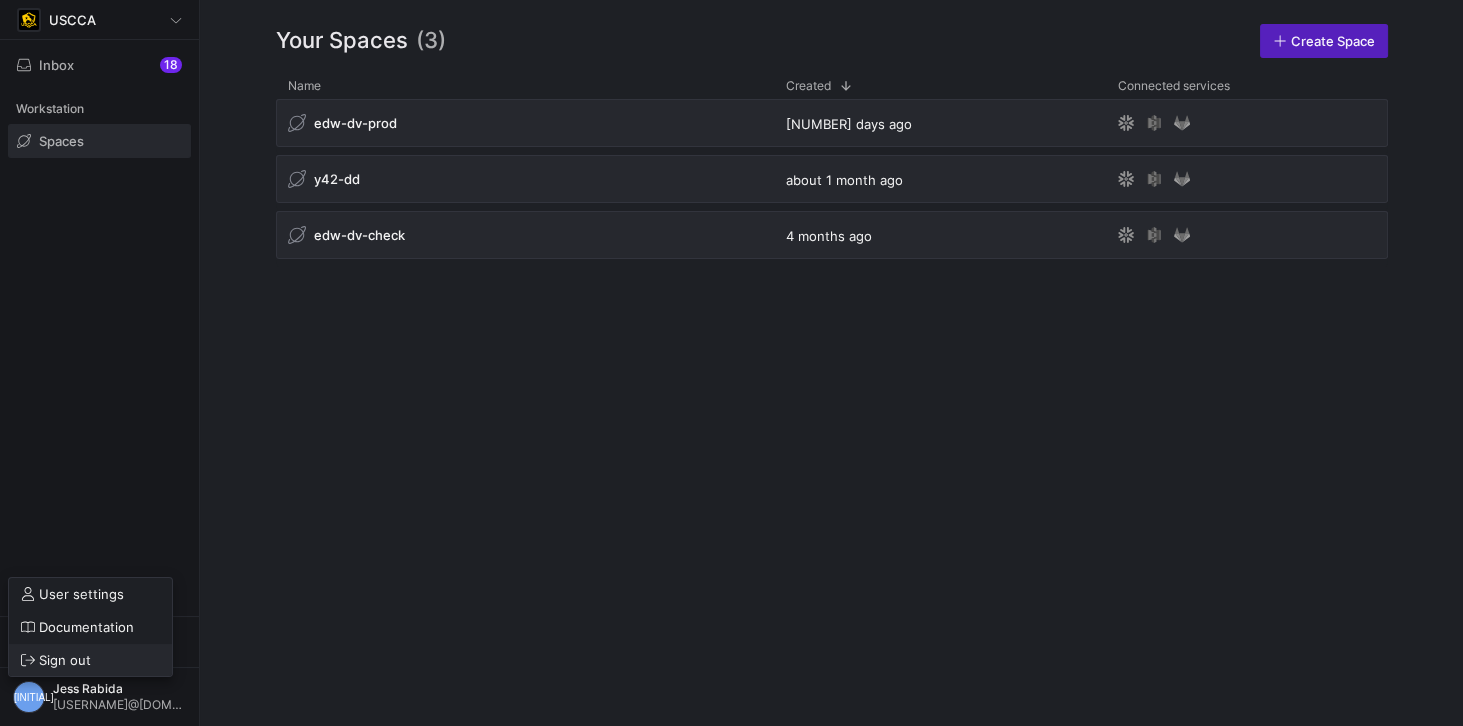 click on "Sign out" at bounding box center [65, 660] 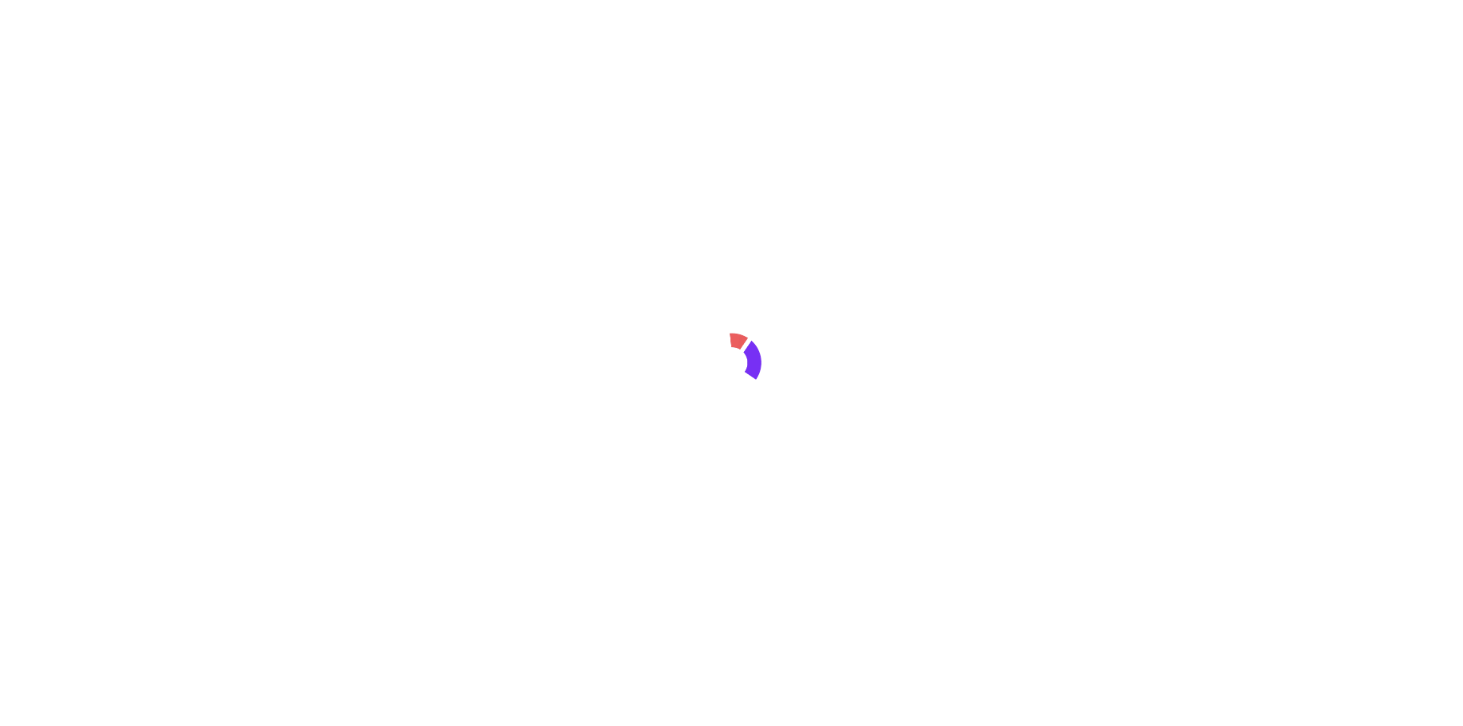 scroll, scrollTop: 0, scrollLeft: 0, axis: both 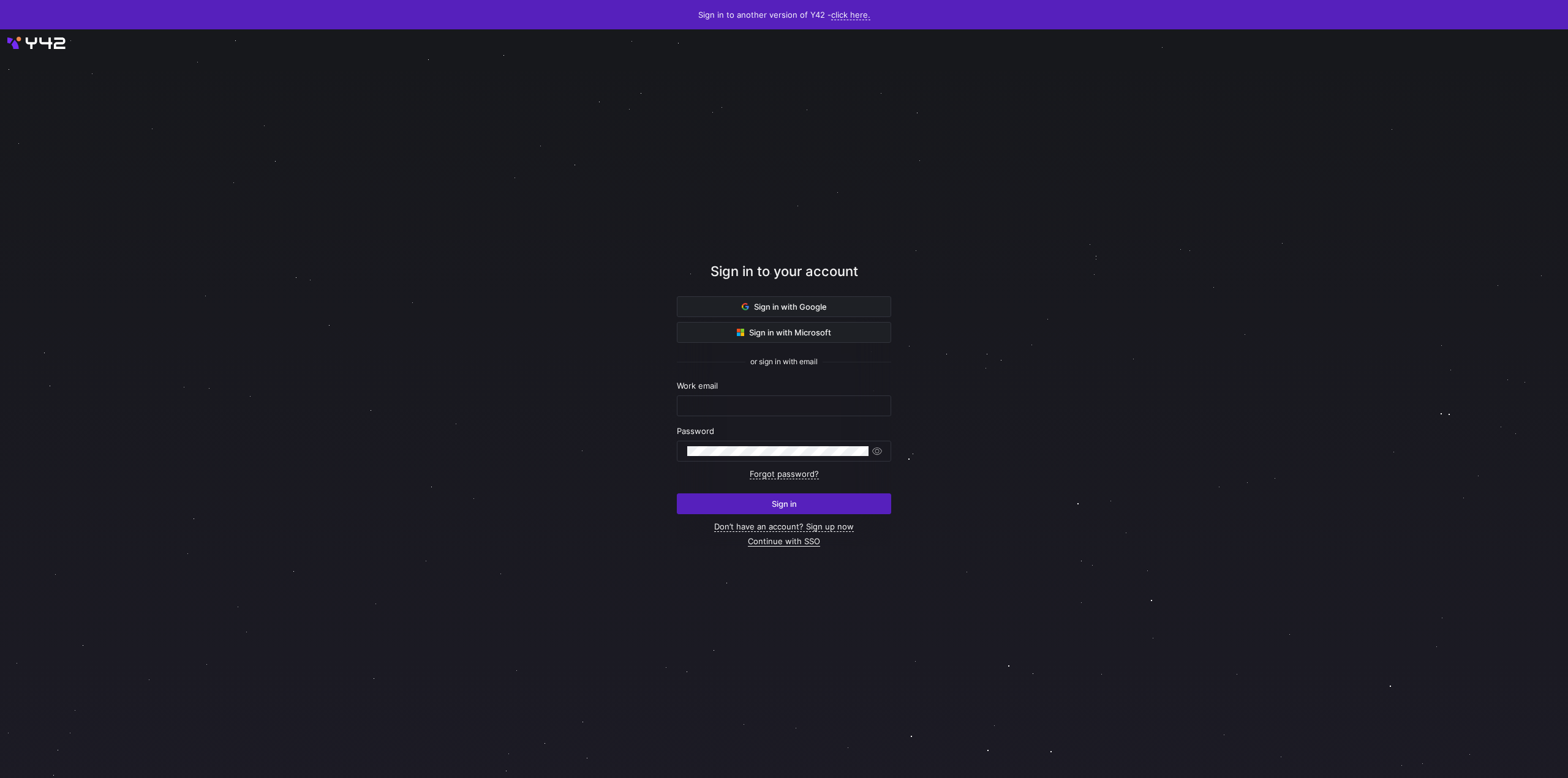 click on "Continue with SSO" 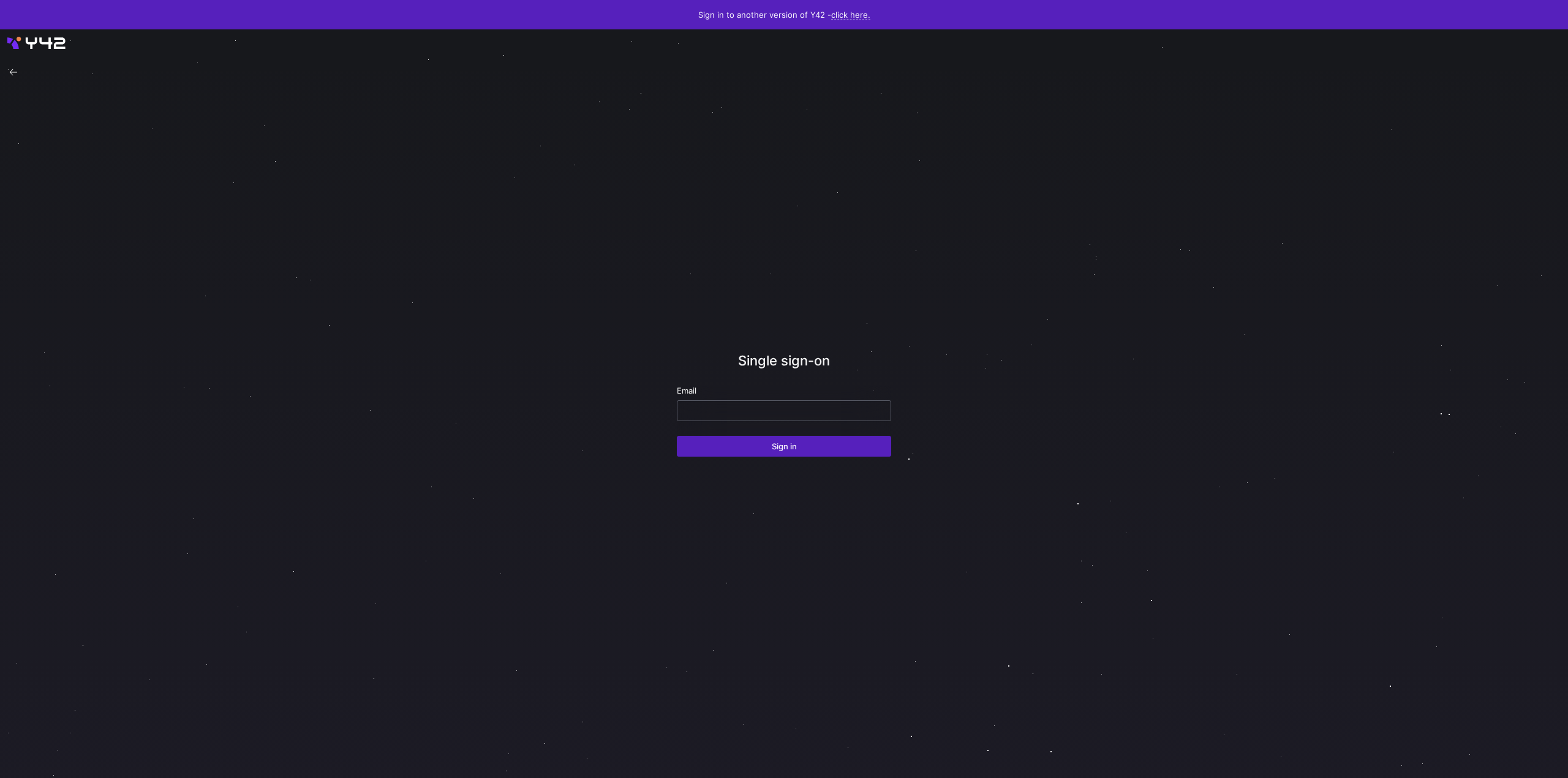 click at bounding box center [784, 411] 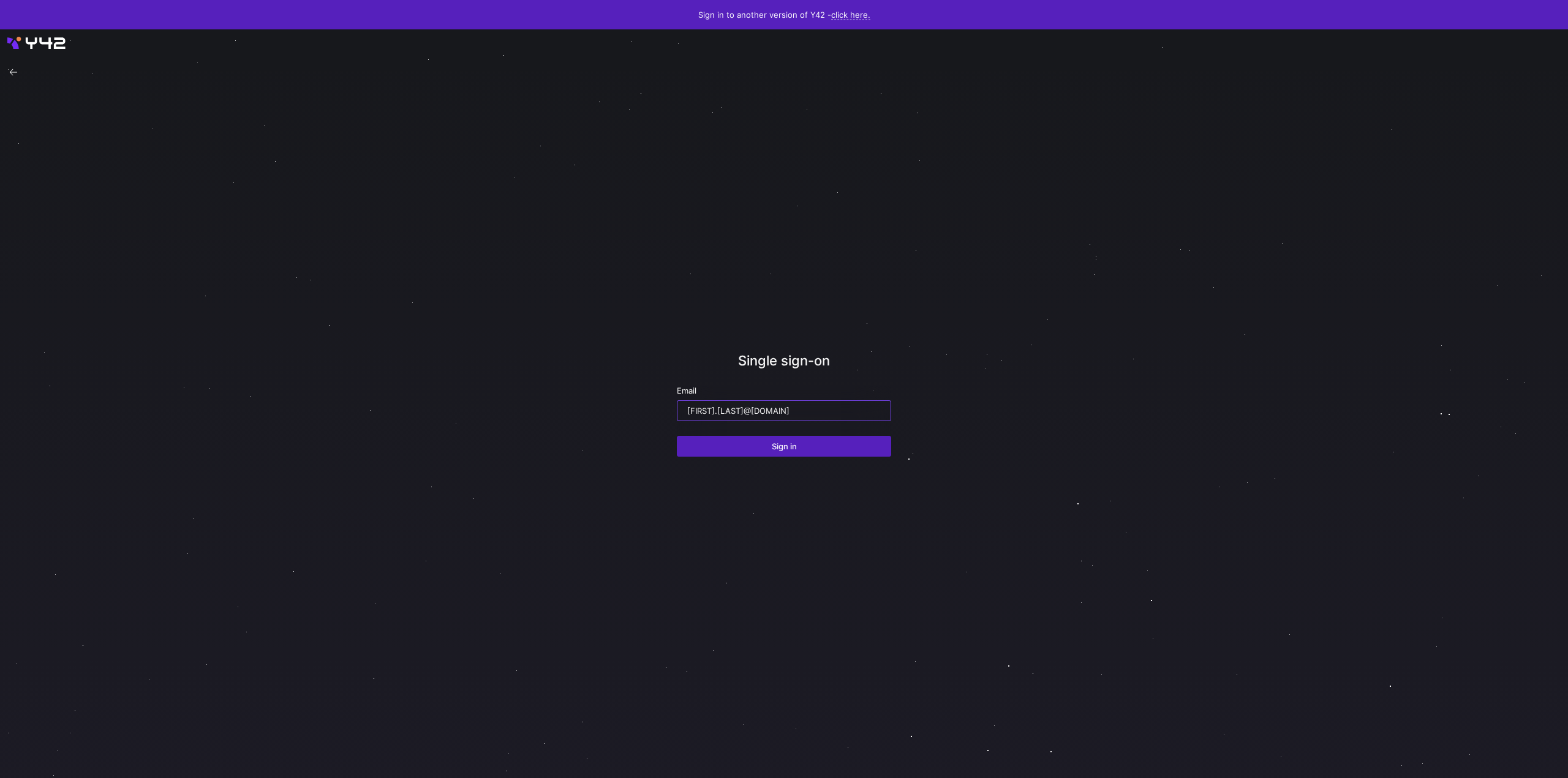 click on "Sign in" at bounding box center [784, 446] 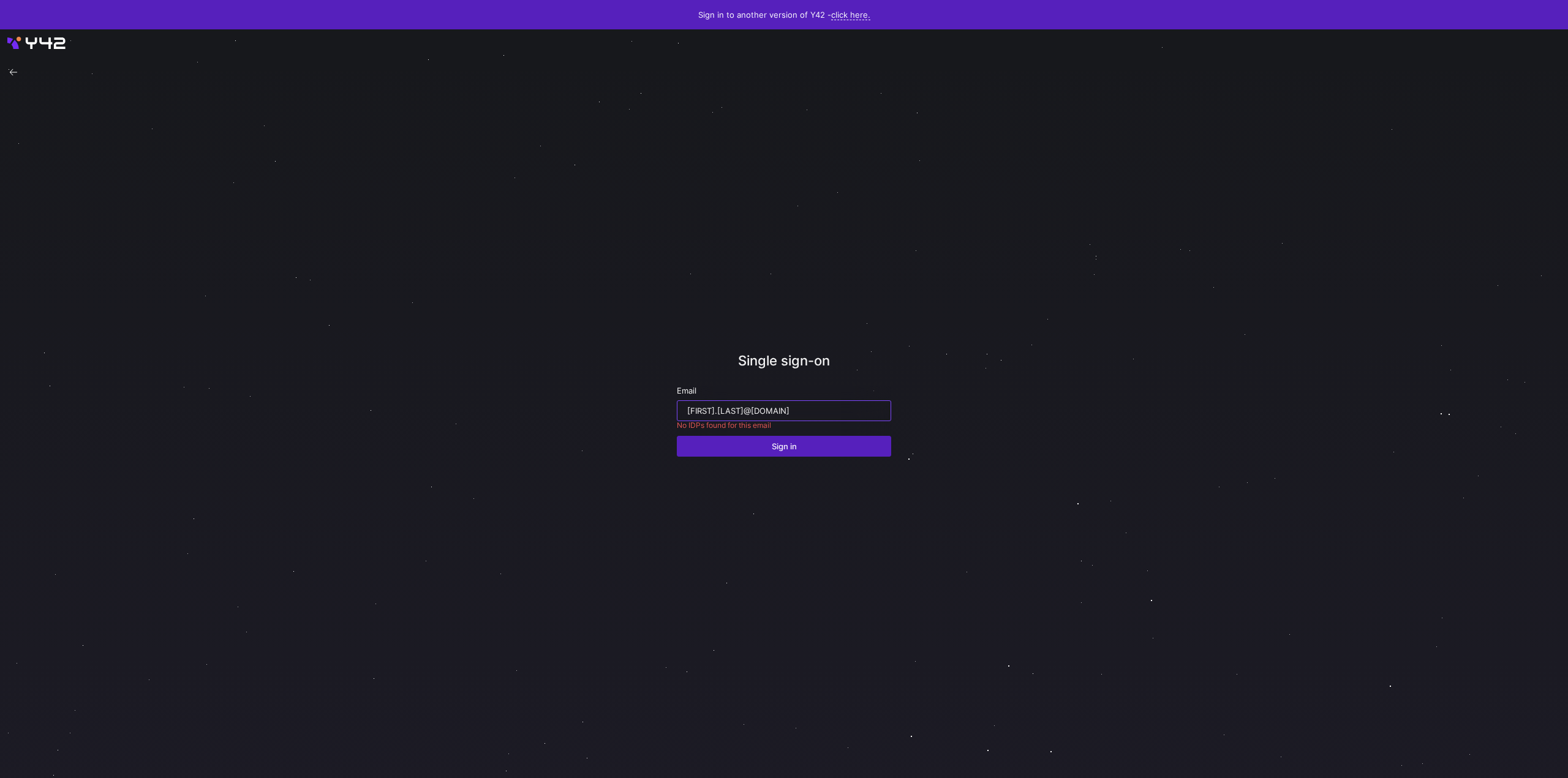 click on "jess.rabida@ussca.com" at bounding box center (784, 411) 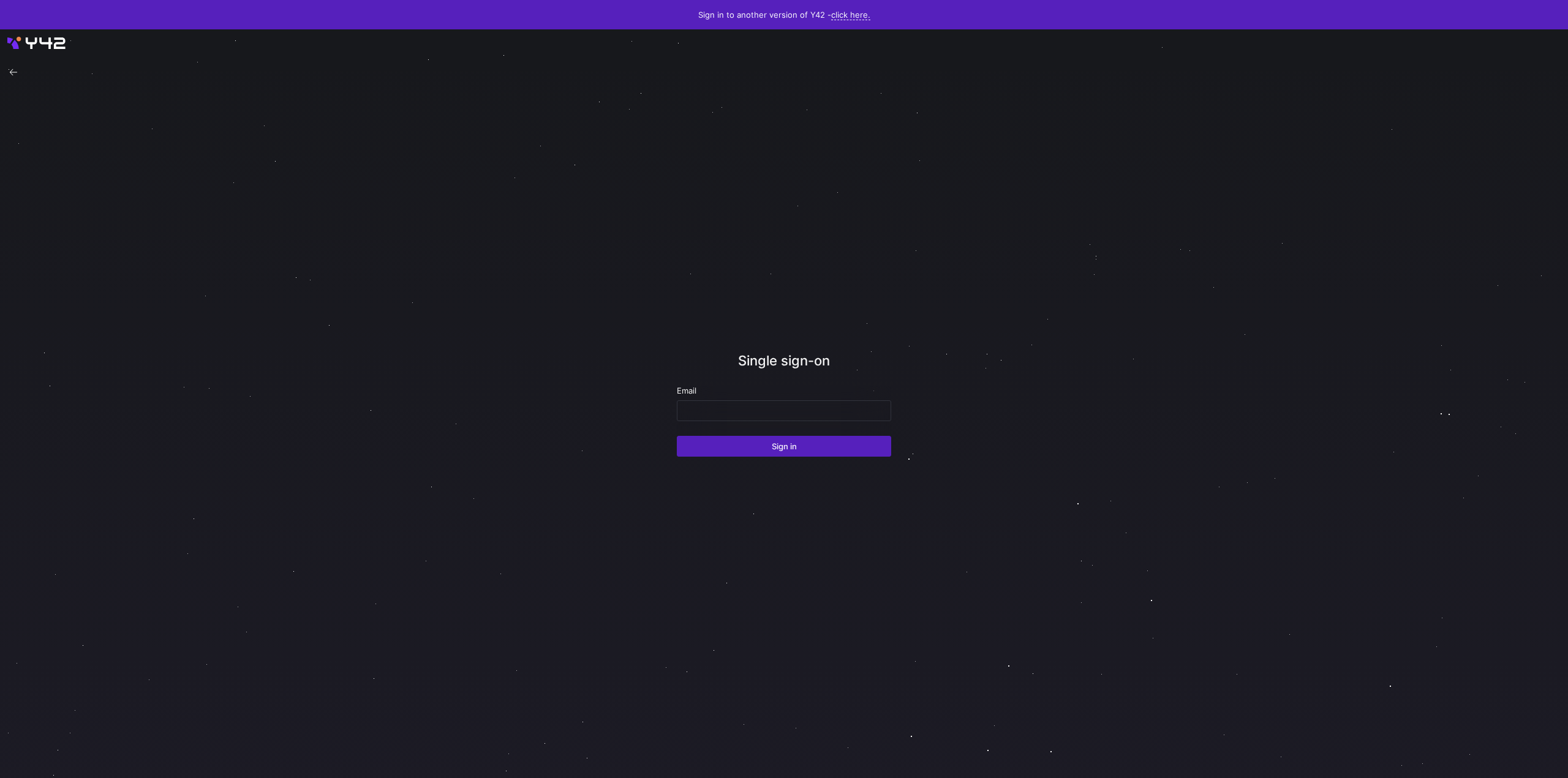 scroll, scrollTop: 0, scrollLeft: 0, axis: both 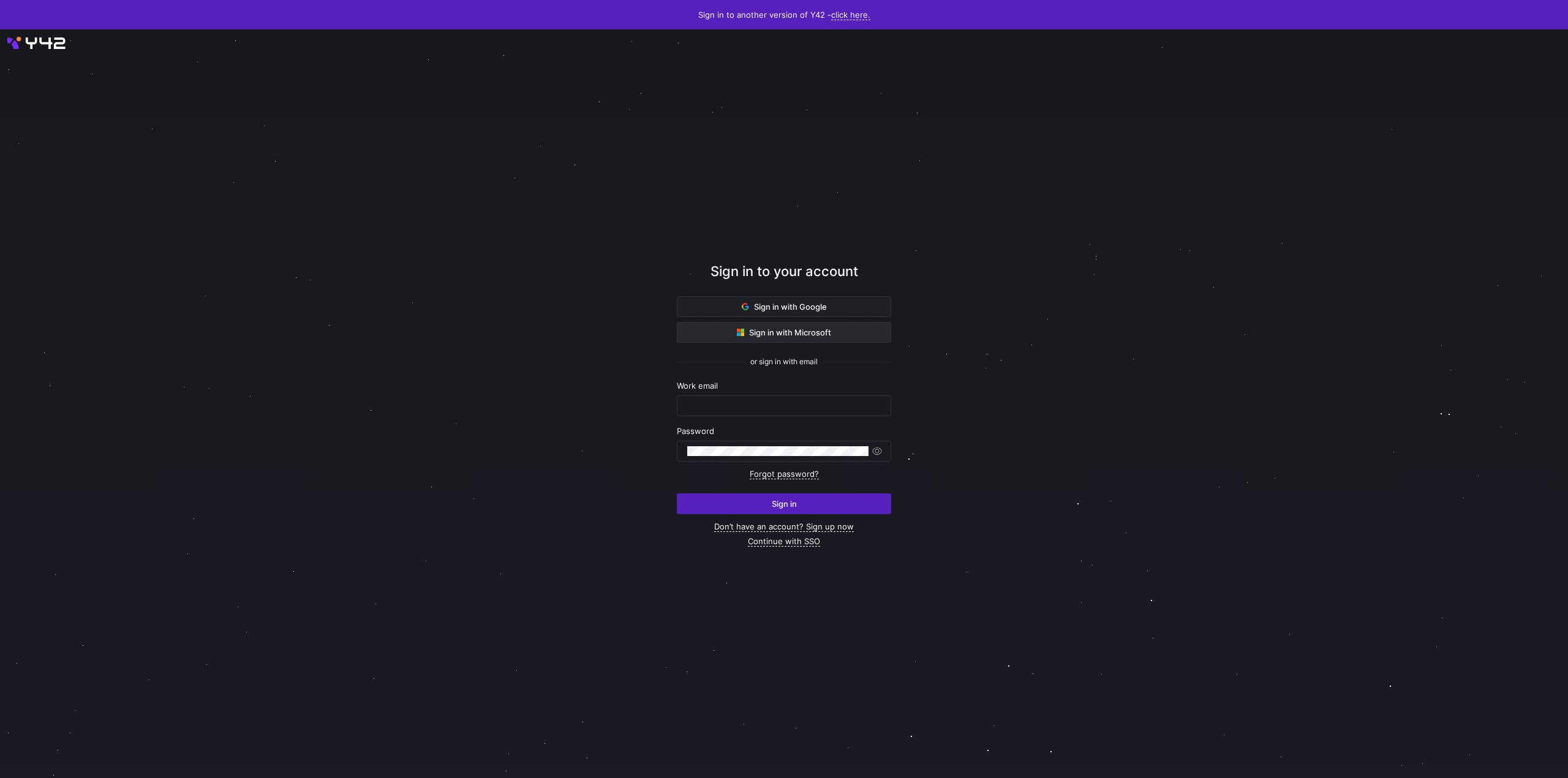 click on "Sign in with Microsoft" 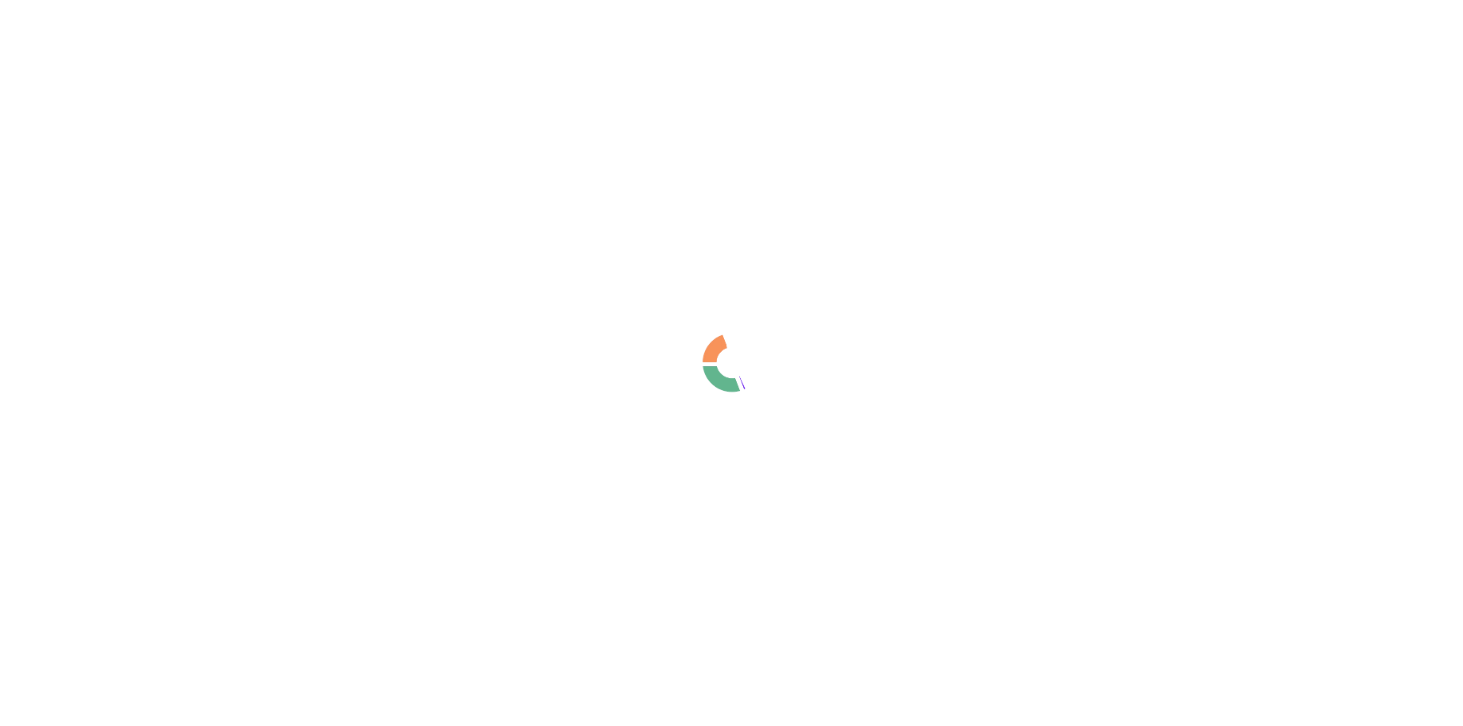 scroll, scrollTop: 0, scrollLeft: 0, axis: both 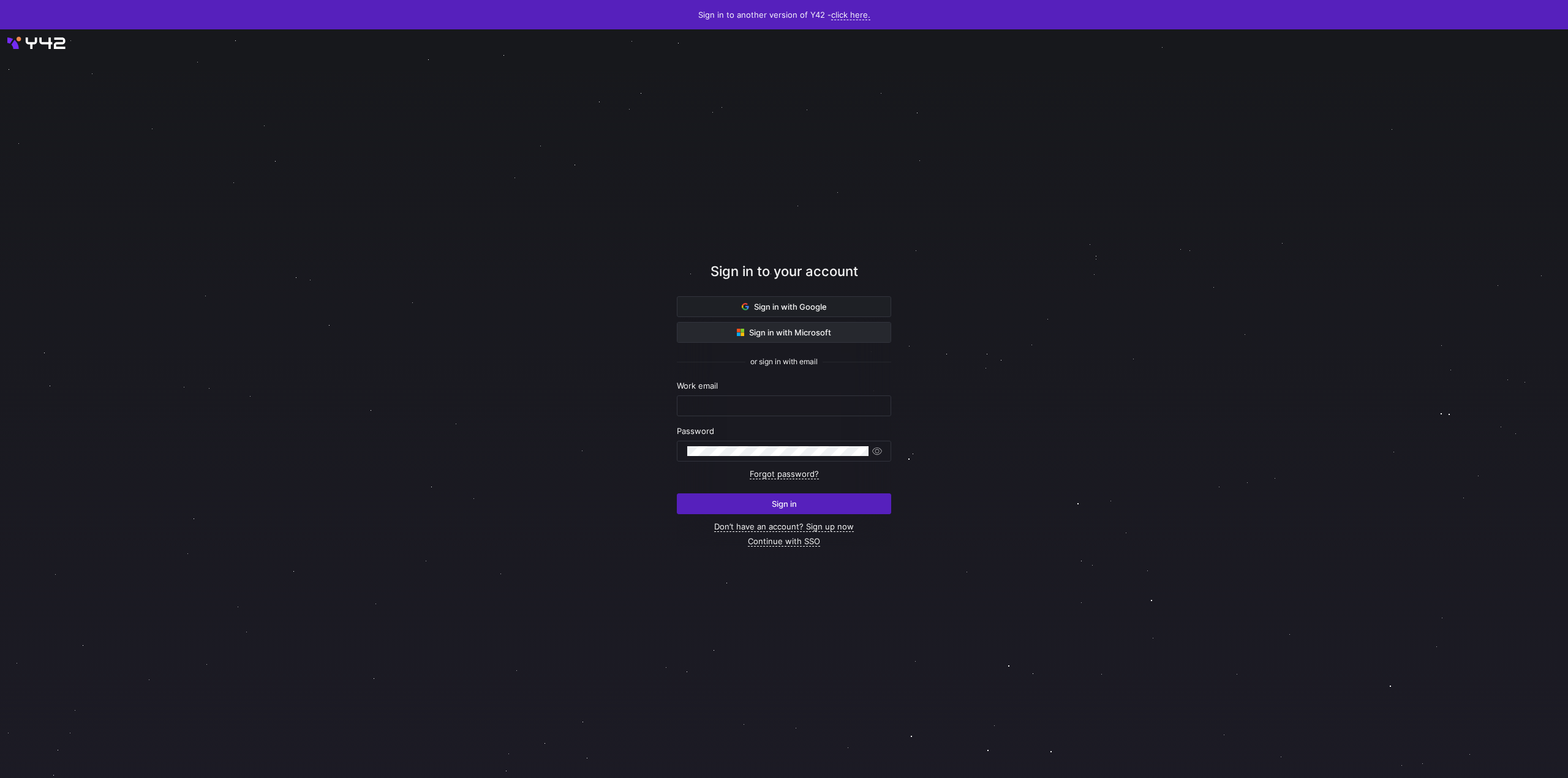 click on "Sign in with Microsoft" 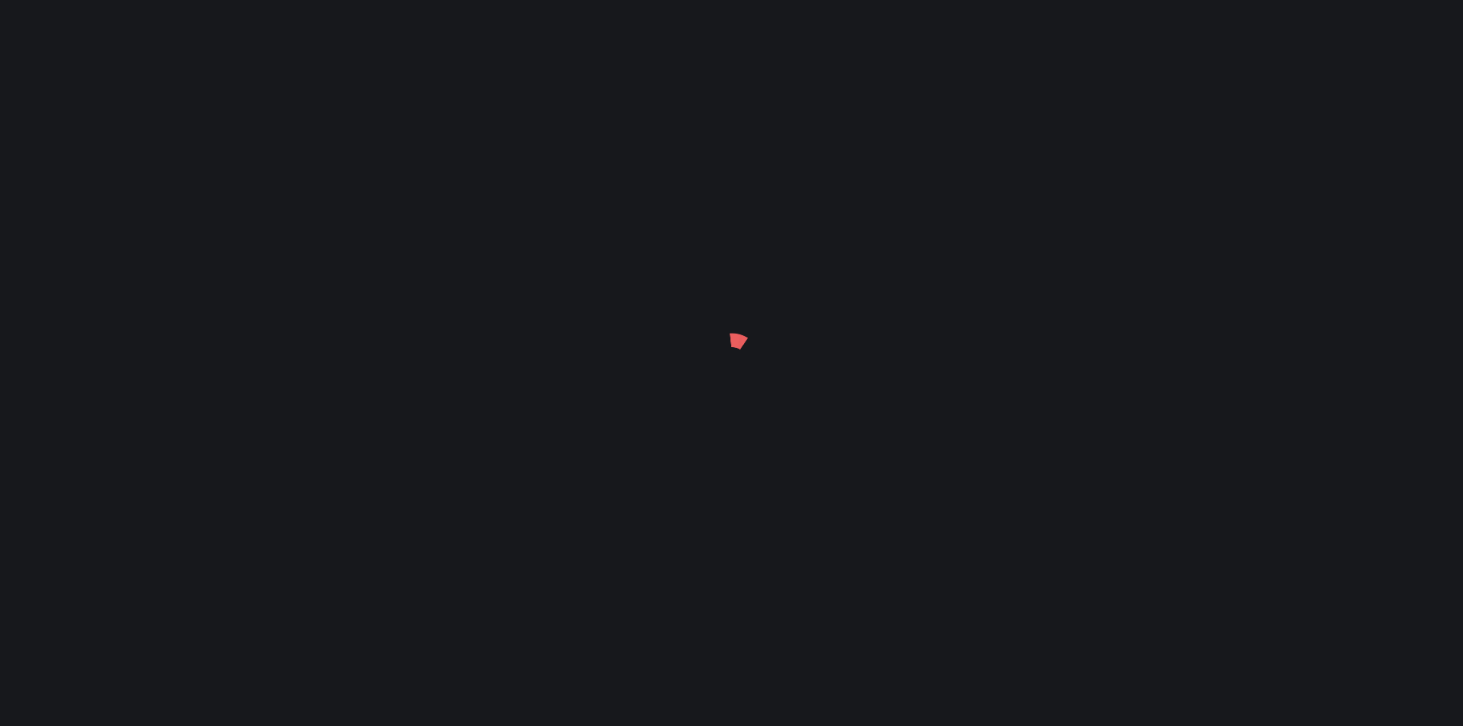 scroll, scrollTop: 0, scrollLeft: 0, axis: both 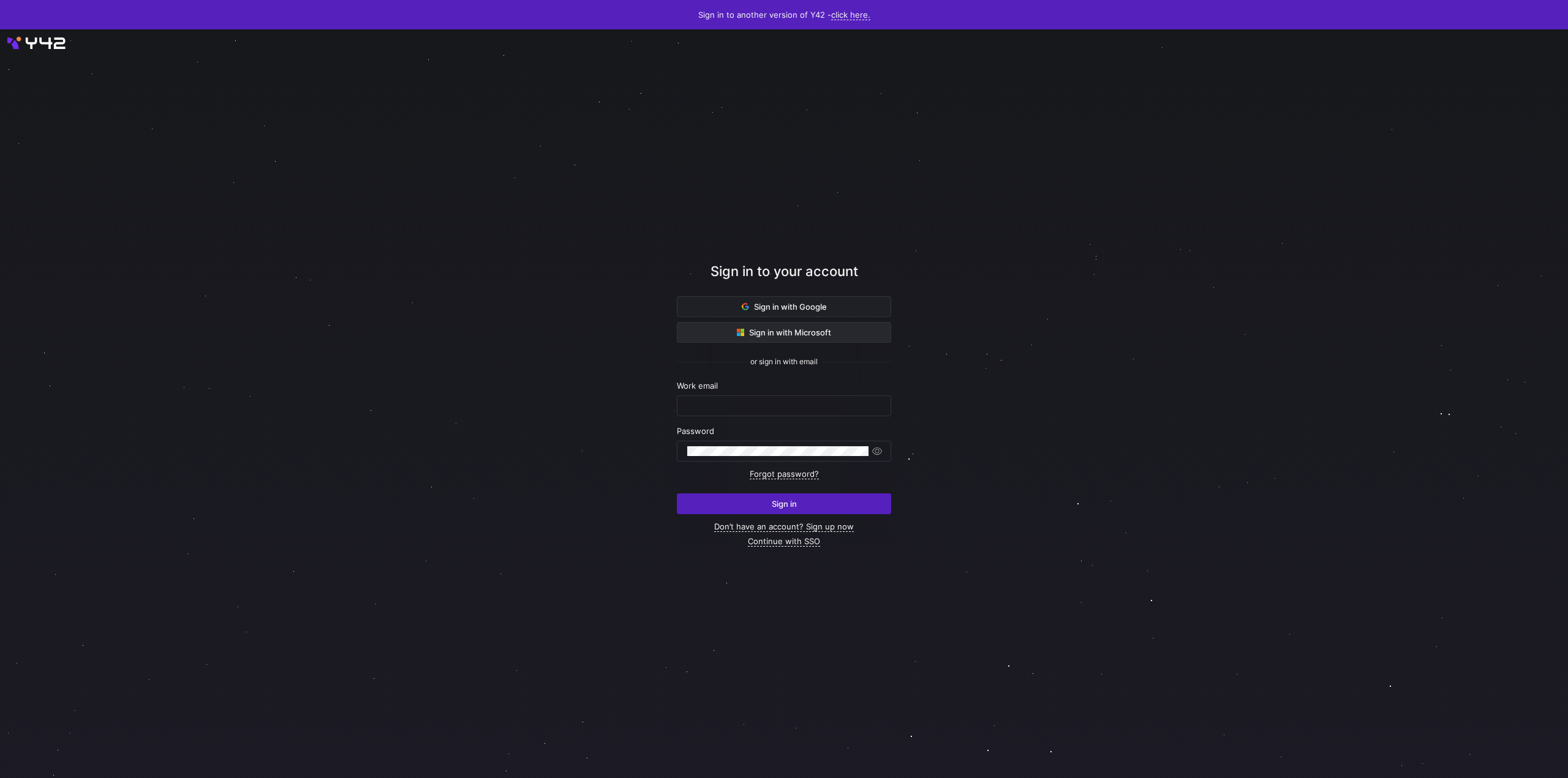 click on "Sign in with Microsoft" 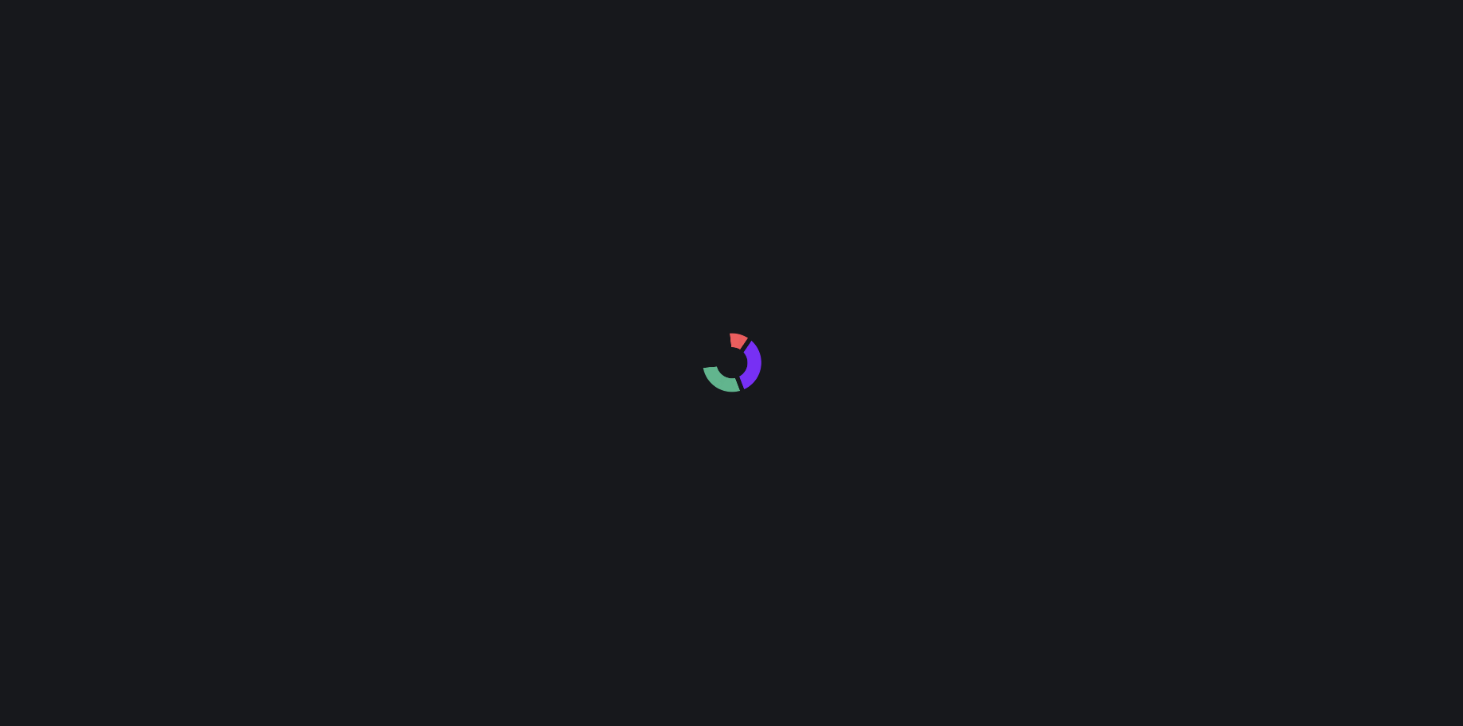 scroll, scrollTop: 0, scrollLeft: 0, axis: both 